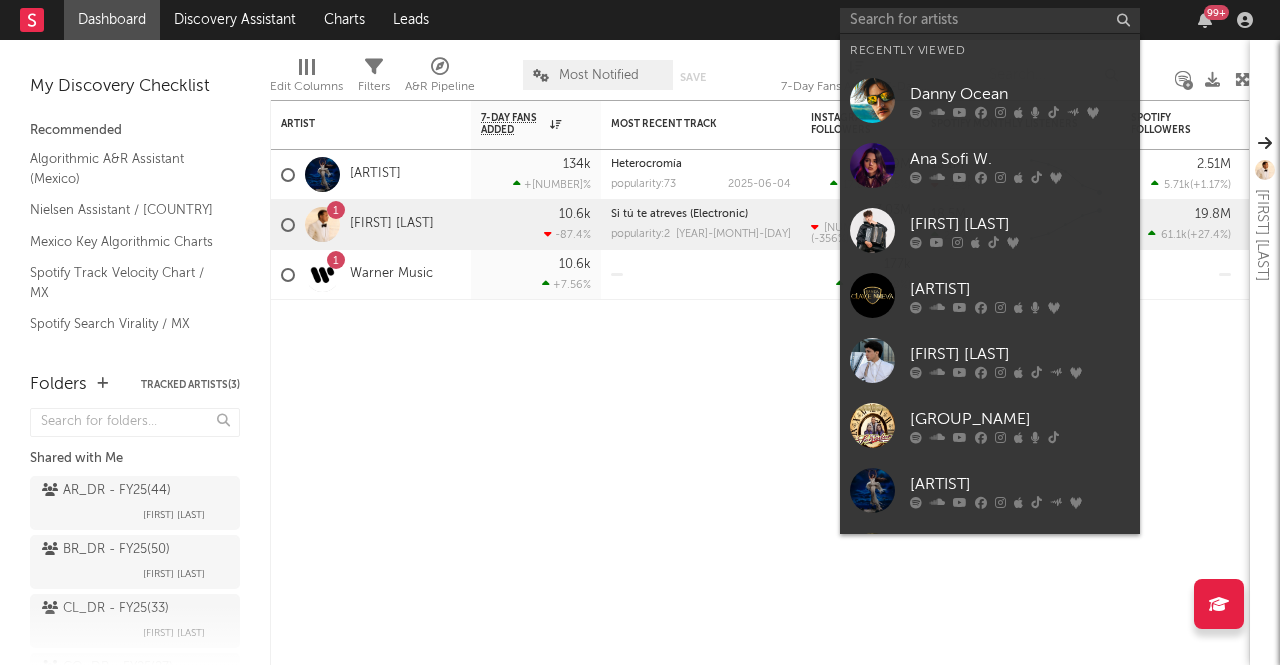 click at bounding box center (990, 20) 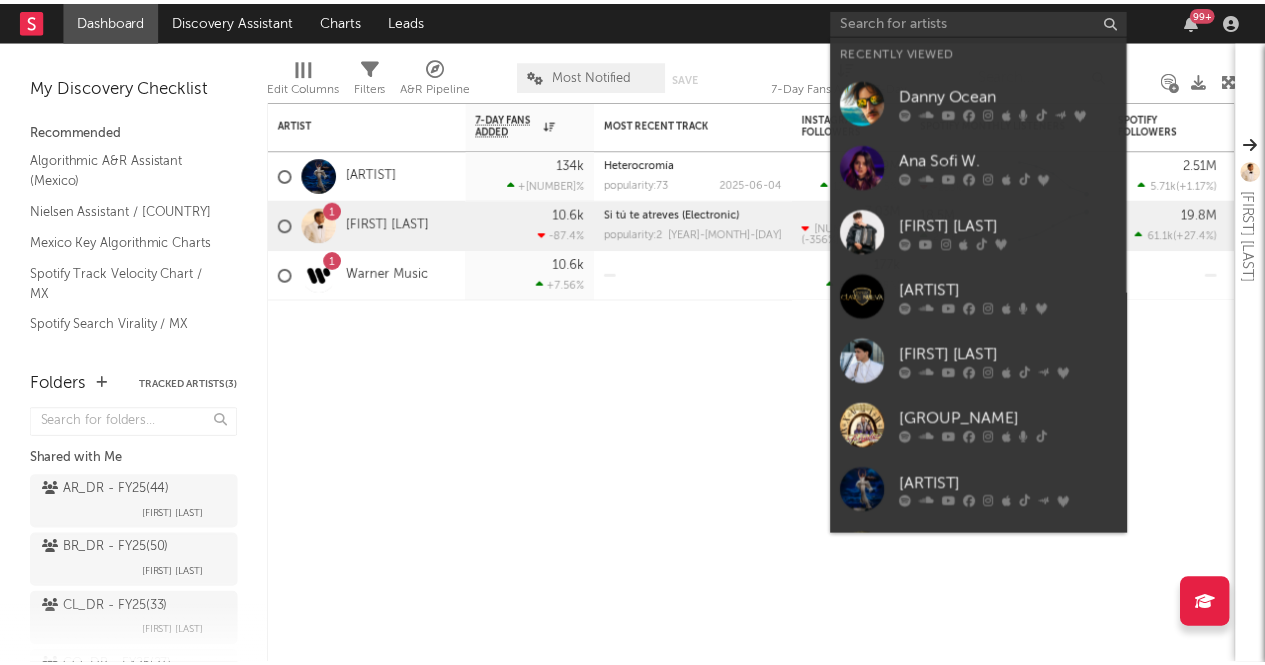 scroll, scrollTop: 0, scrollLeft: 0, axis: both 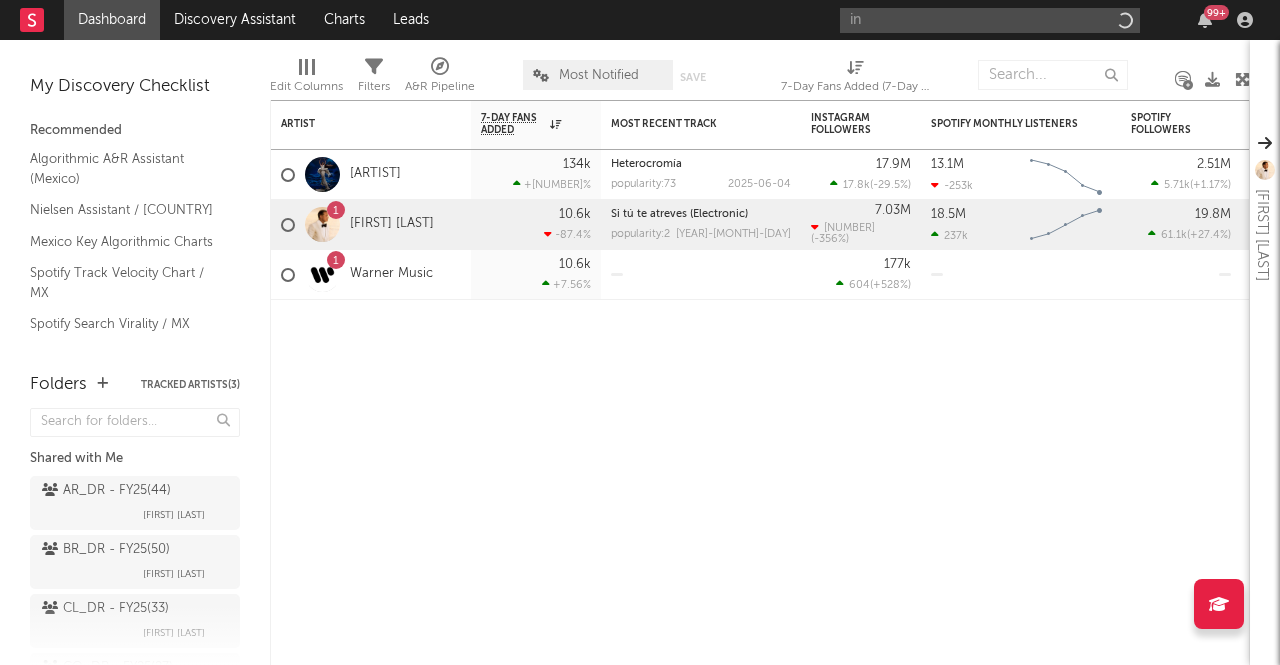 type on "i" 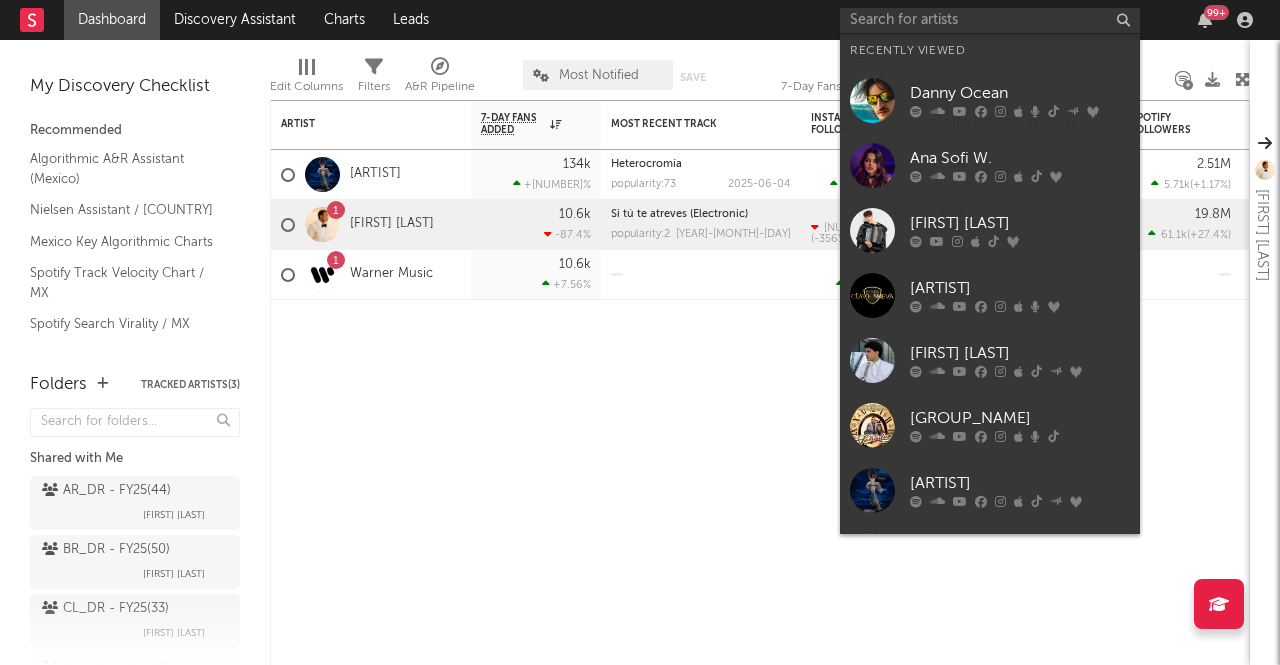 type on "s" 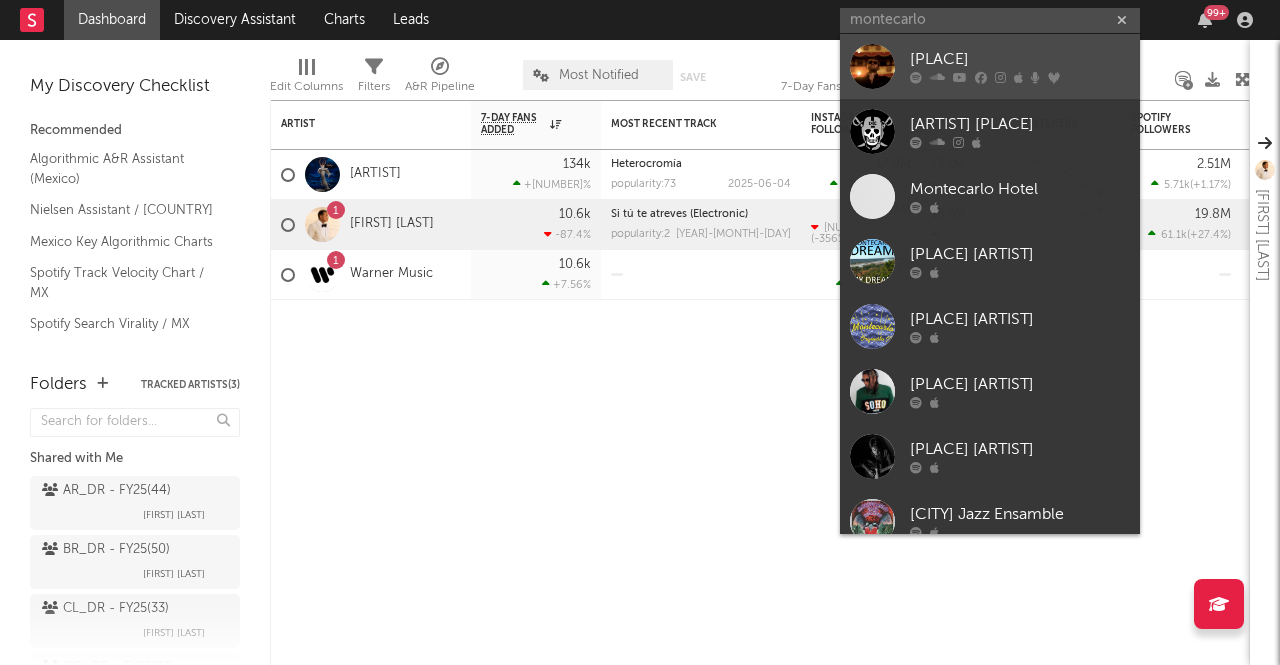 type on "montecarlo" 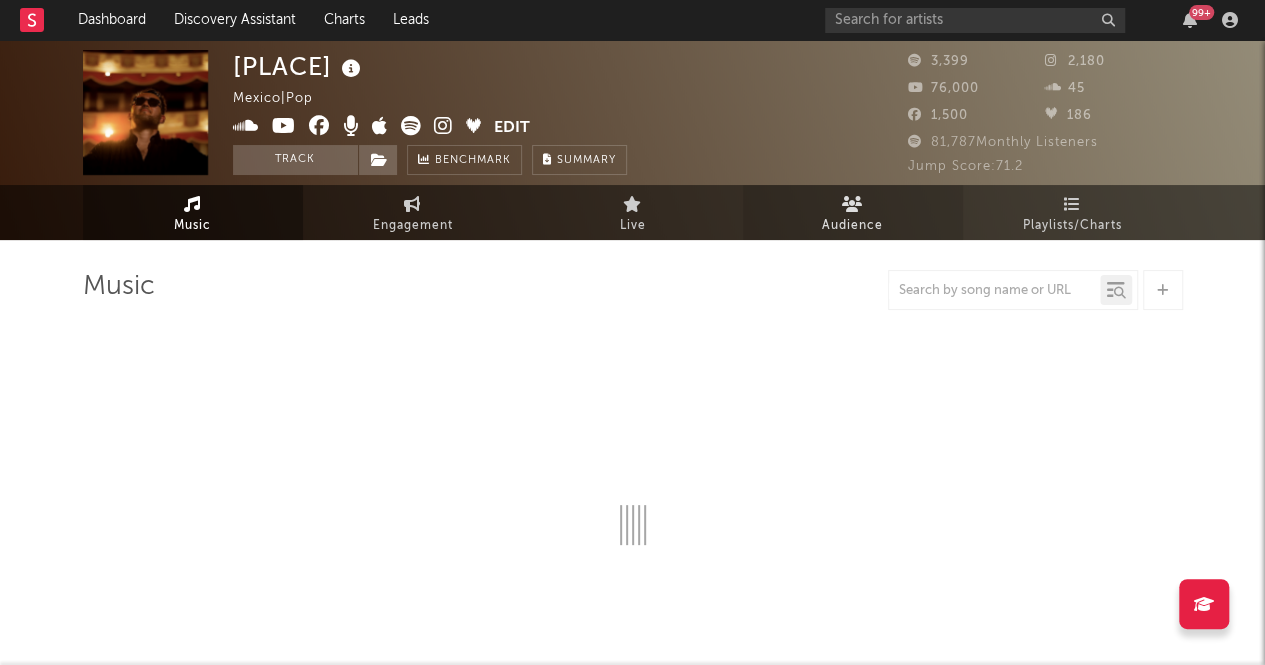 select on "1w" 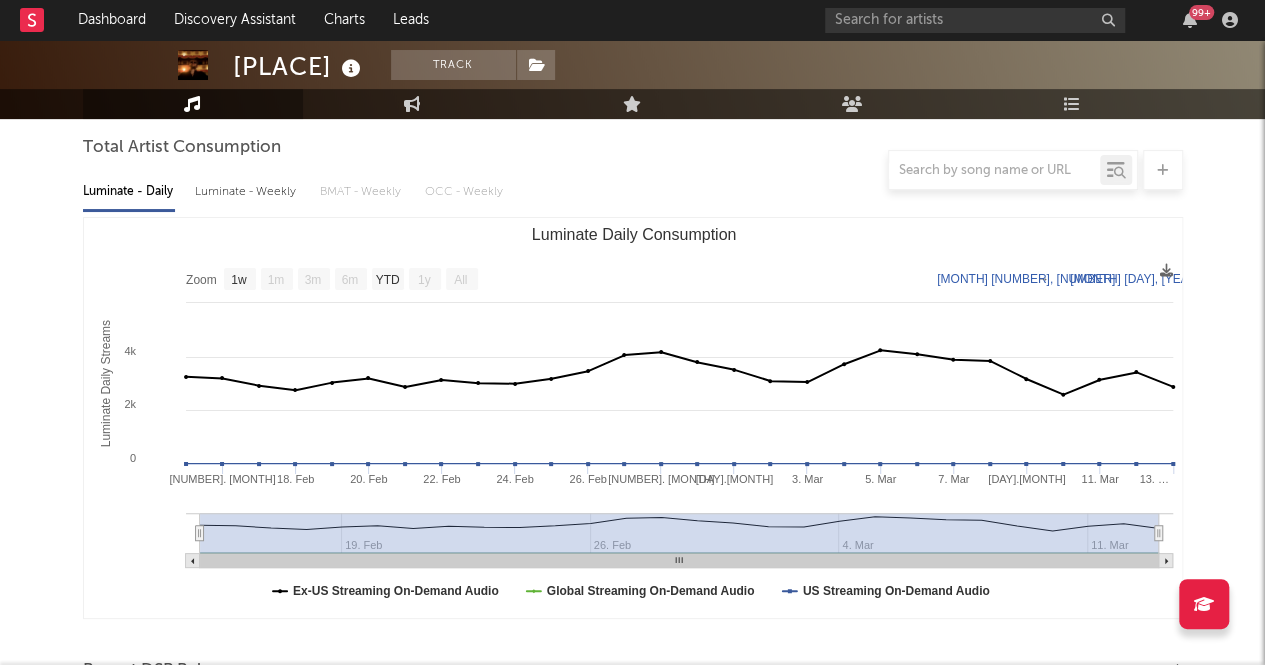 scroll, scrollTop: 0, scrollLeft: 0, axis: both 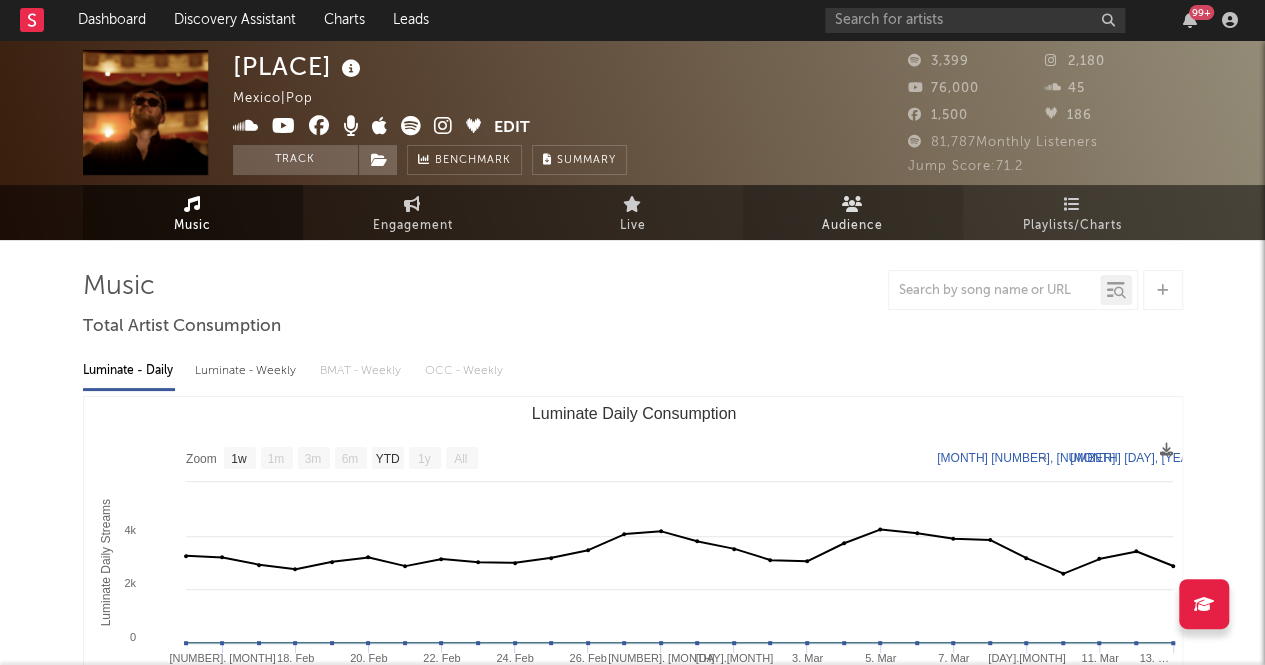 click on "Audience" at bounding box center (853, 212) 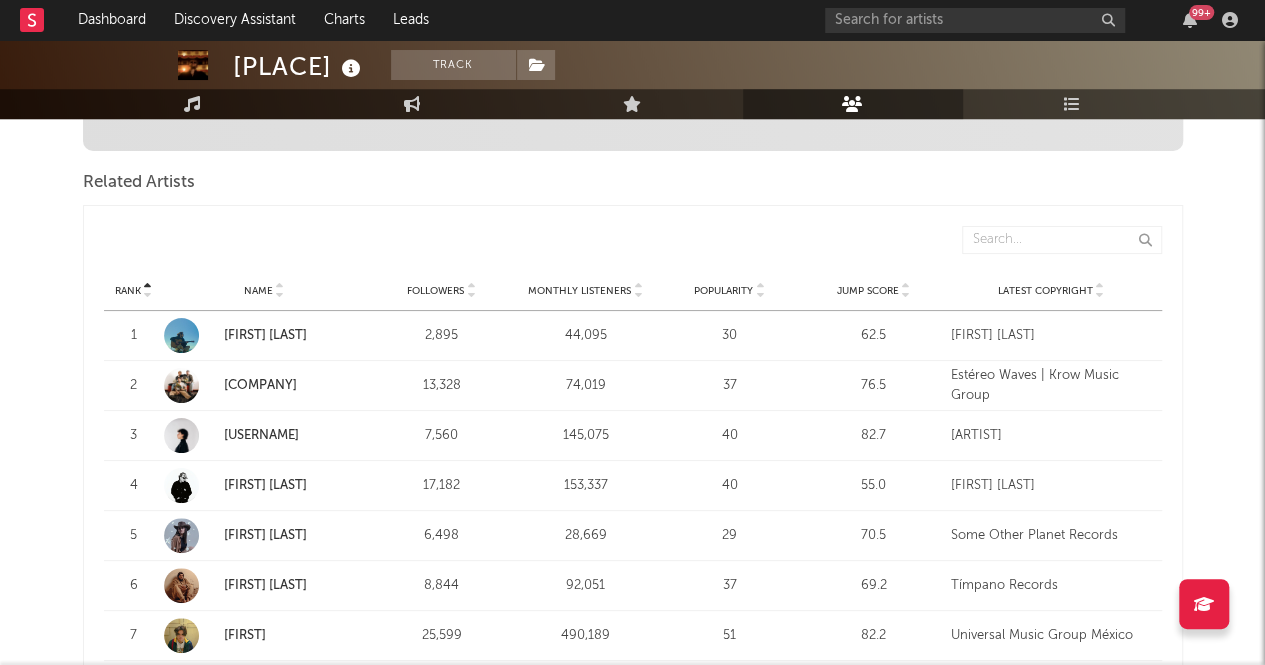 scroll, scrollTop: 650, scrollLeft: 0, axis: vertical 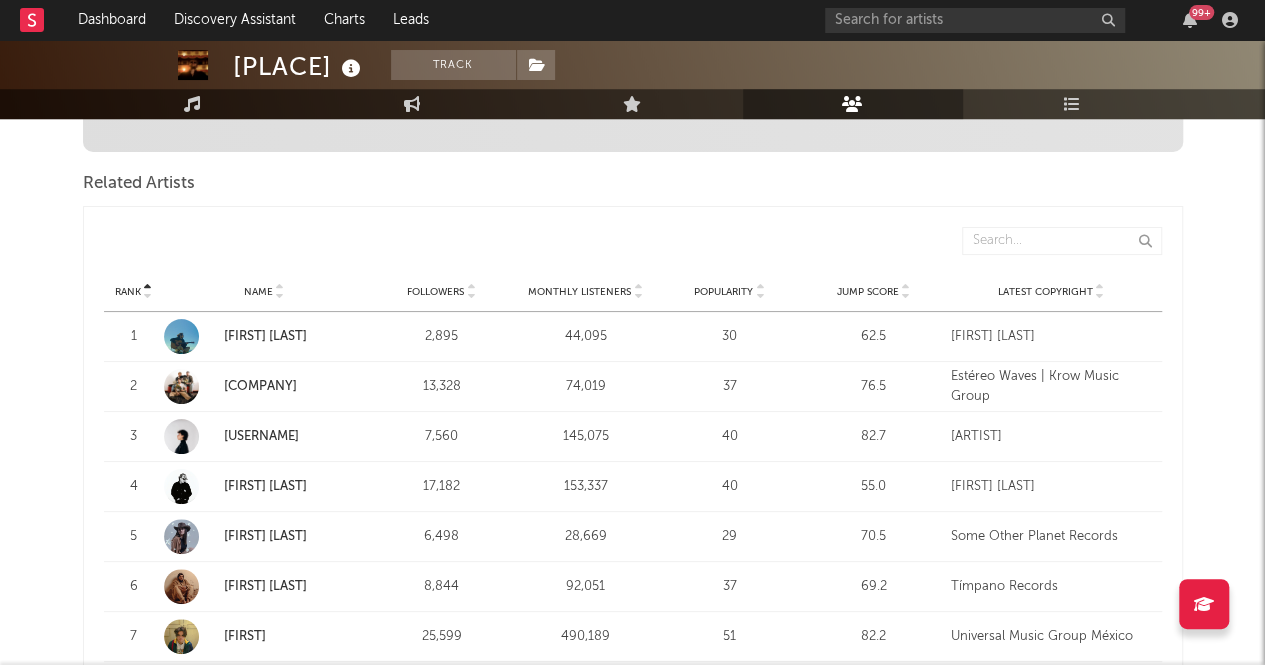 click on "Monthly Listeners" at bounding box center [579, 292] 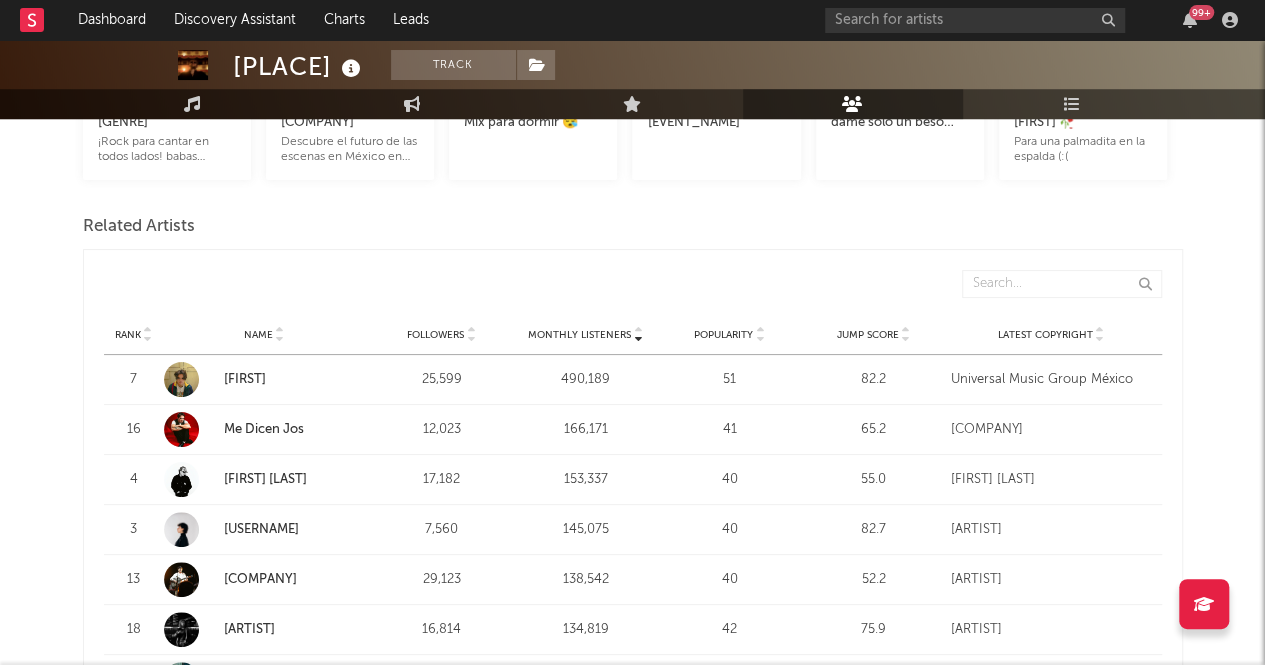 scroll, scrollTop: 623, scrollLeft: 0, axis: vertical 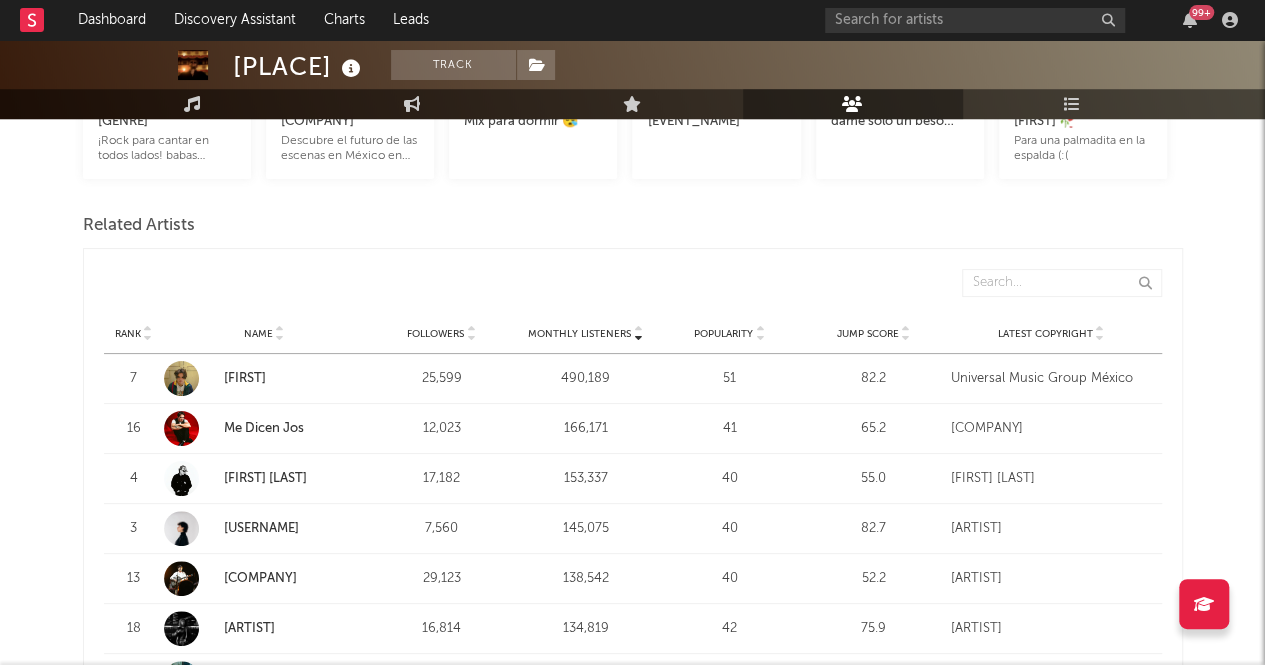 click on "[FIRST]" at bounding box center (245, 378) 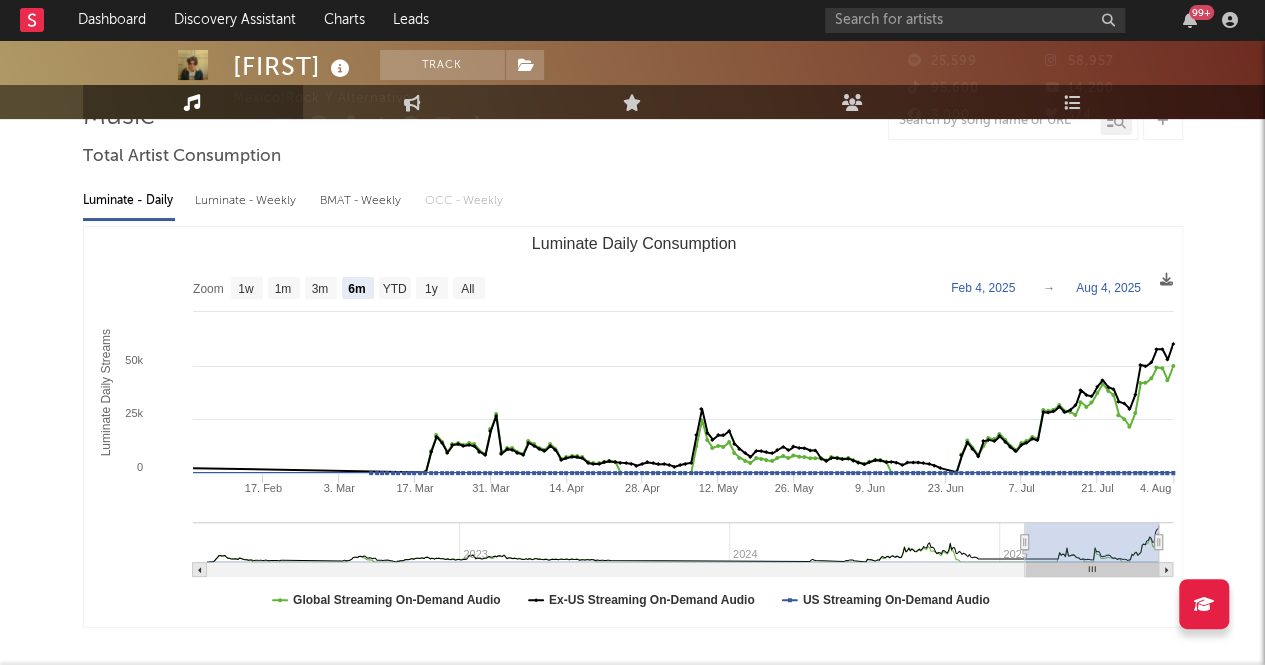 scroll, scrollTop: 178, scrollLeft: 0, axis: vertical 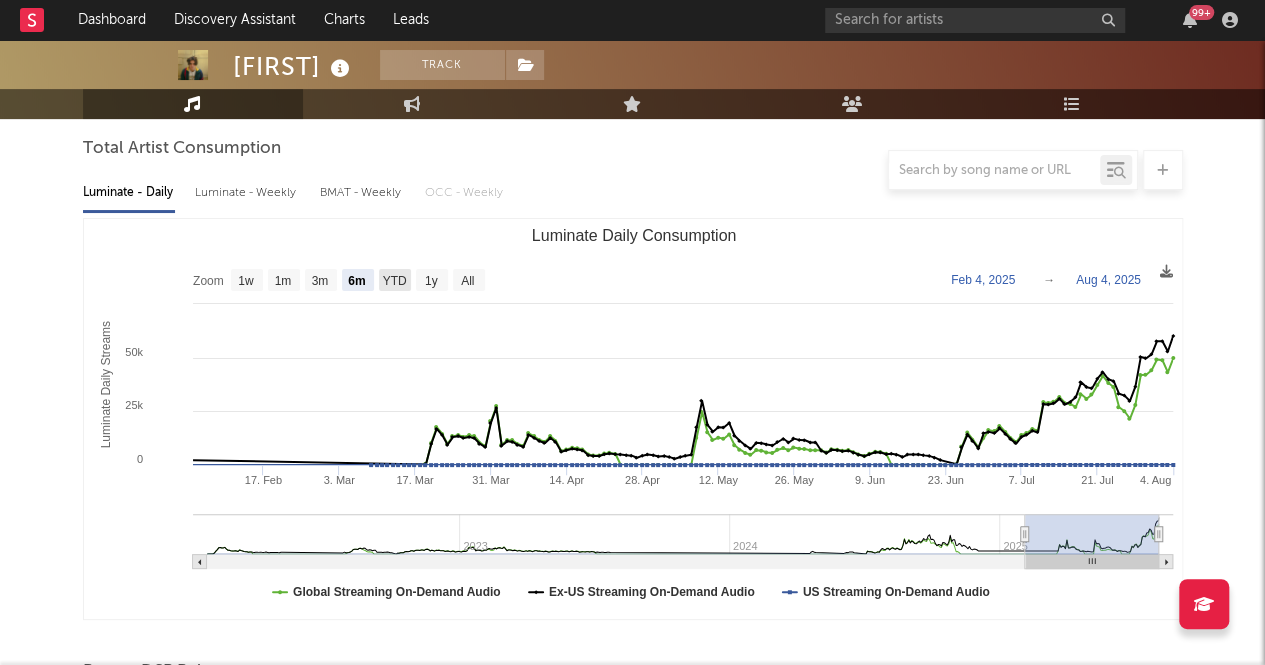 click on "YTD" 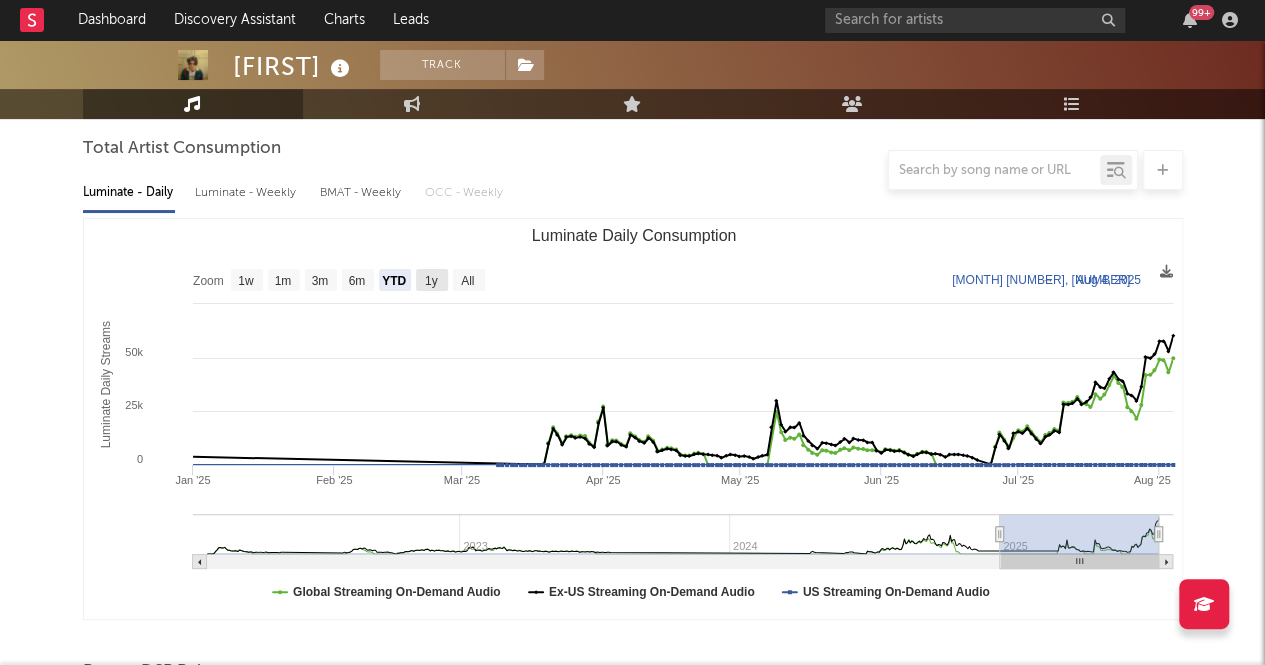 click 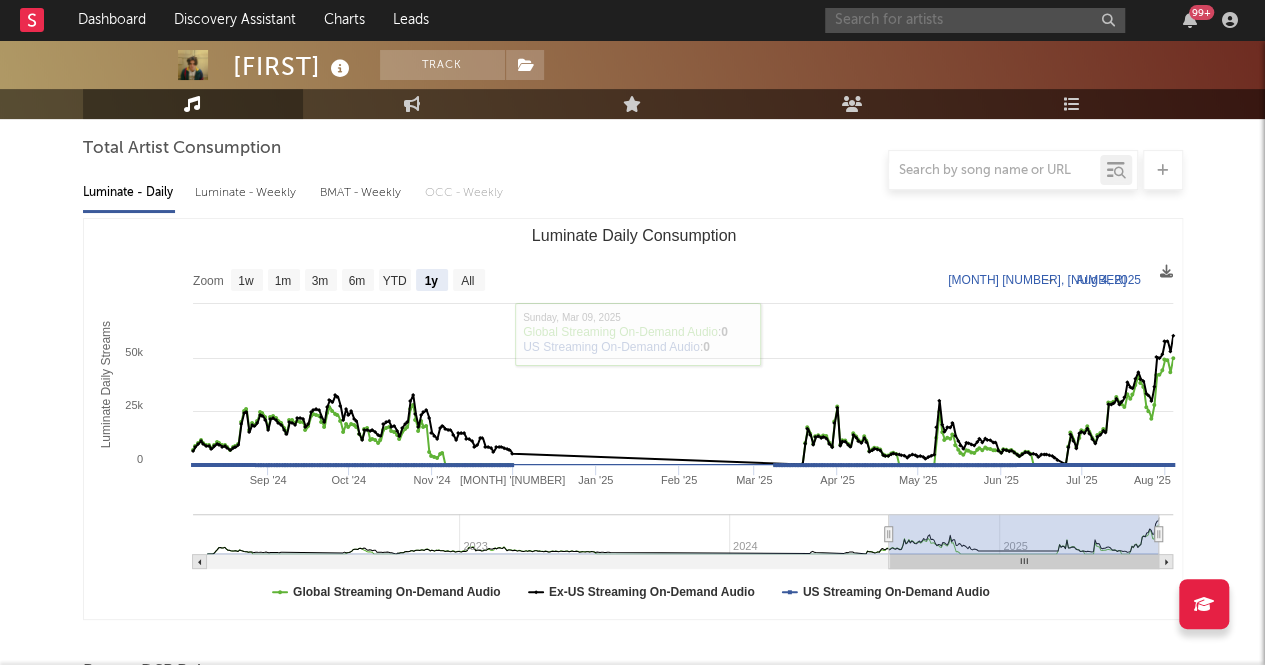 click at bounding box center [975, 20] 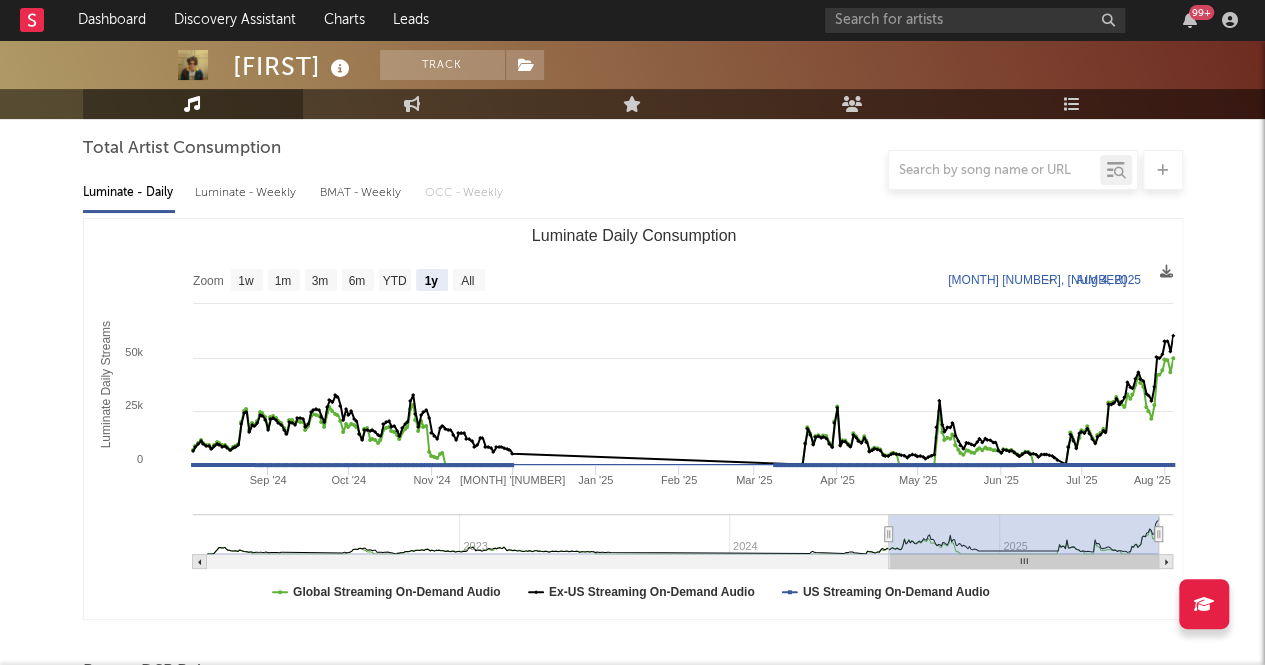 click at bounding box center [633, 170] 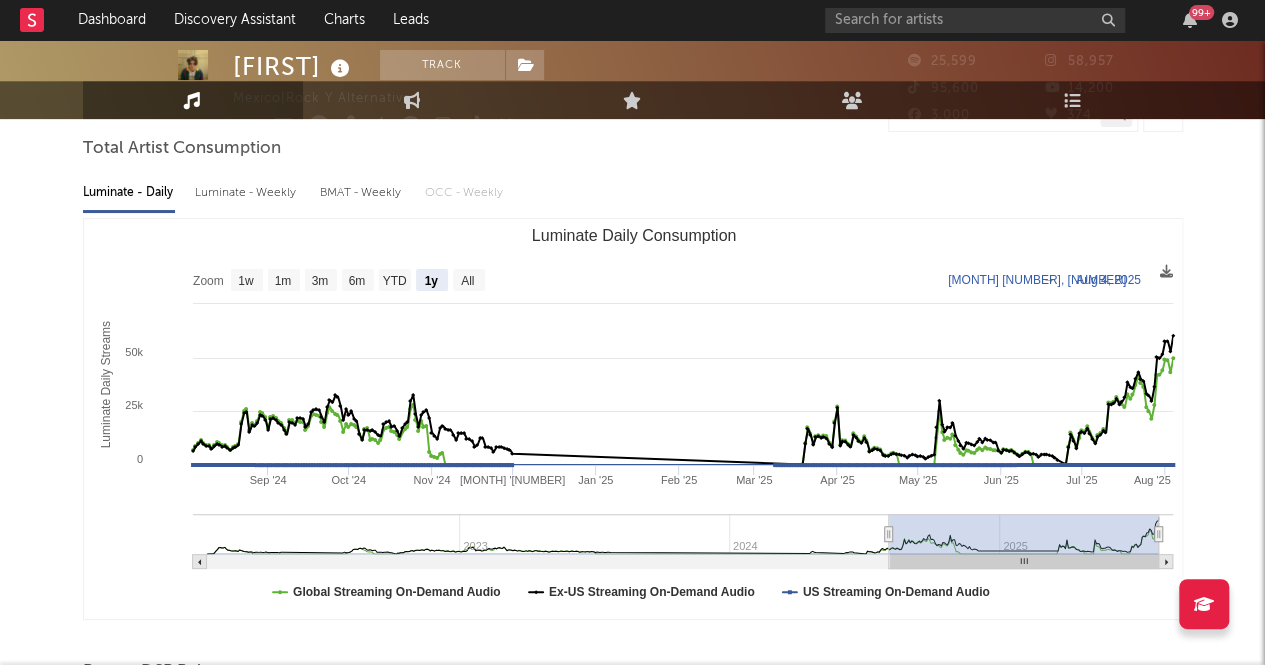scroll, scrollTop: 0, scrollLeft: 0, axis: both 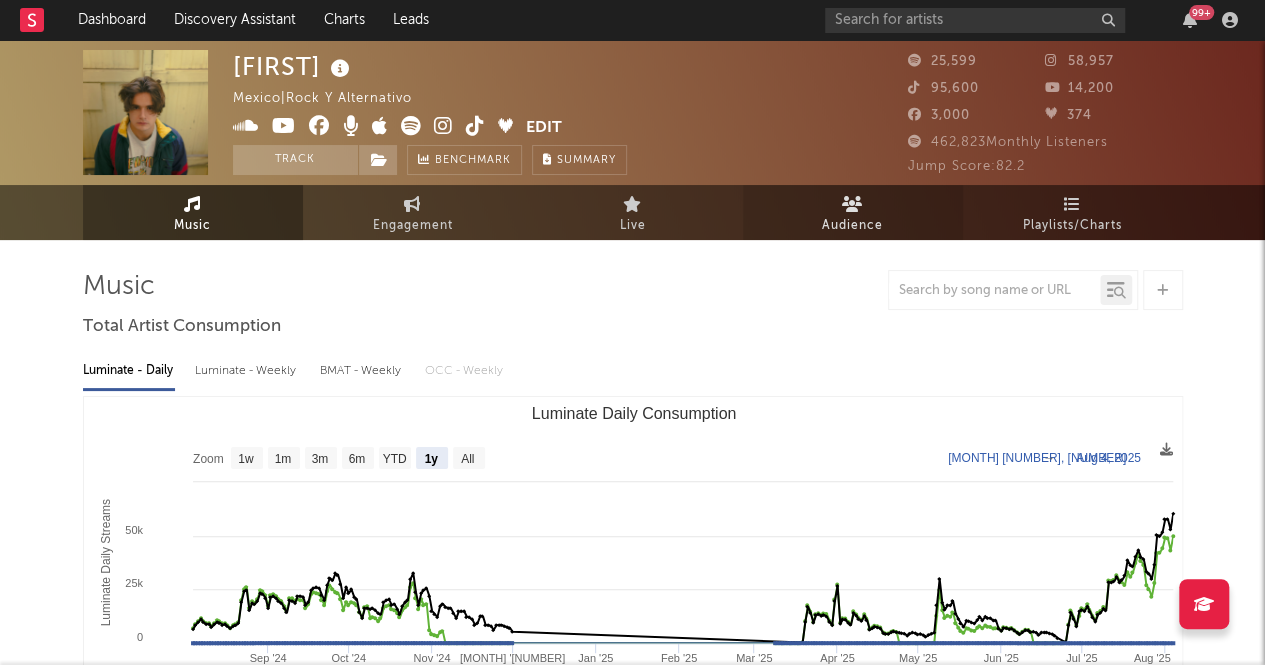 click at bounding box center (852, 204) 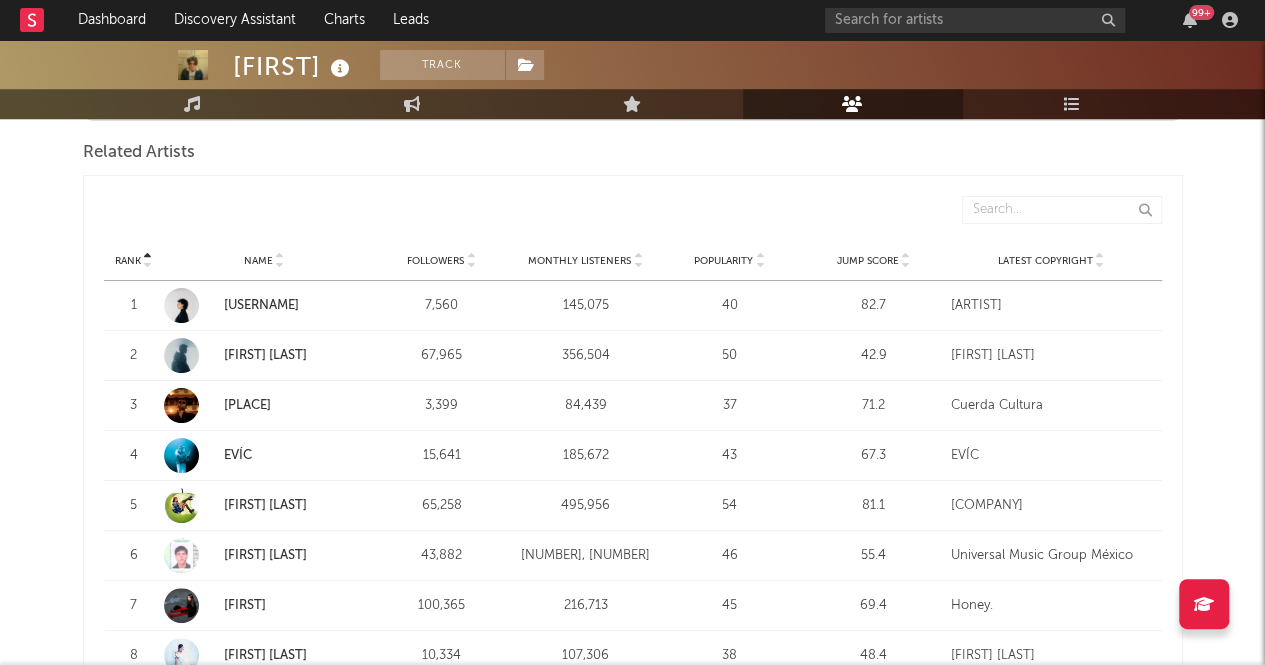 scroll, scrollTop: 707, scrollLeft: 0, axis: vertical 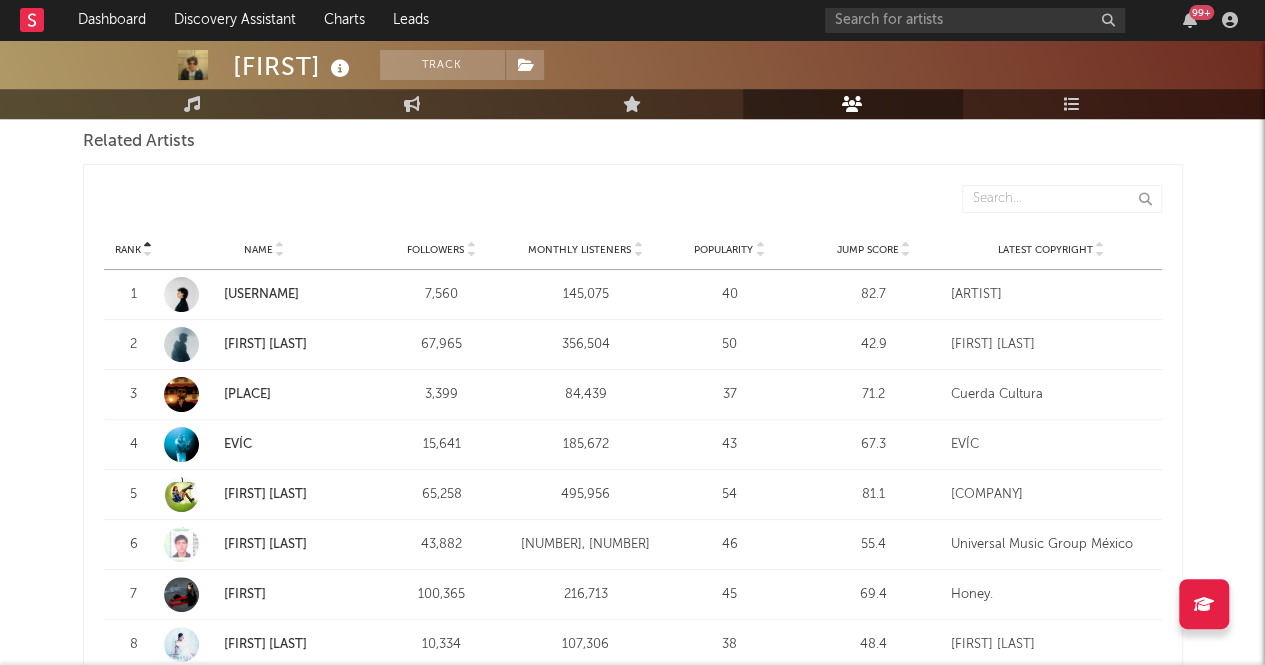 click on "Rank Rank Name Followers Monthly Listeners Popularity Jump Score Latest Copyright Followers Pop. Jump Score Monthly Listeners" at bounding box center (633, 202) 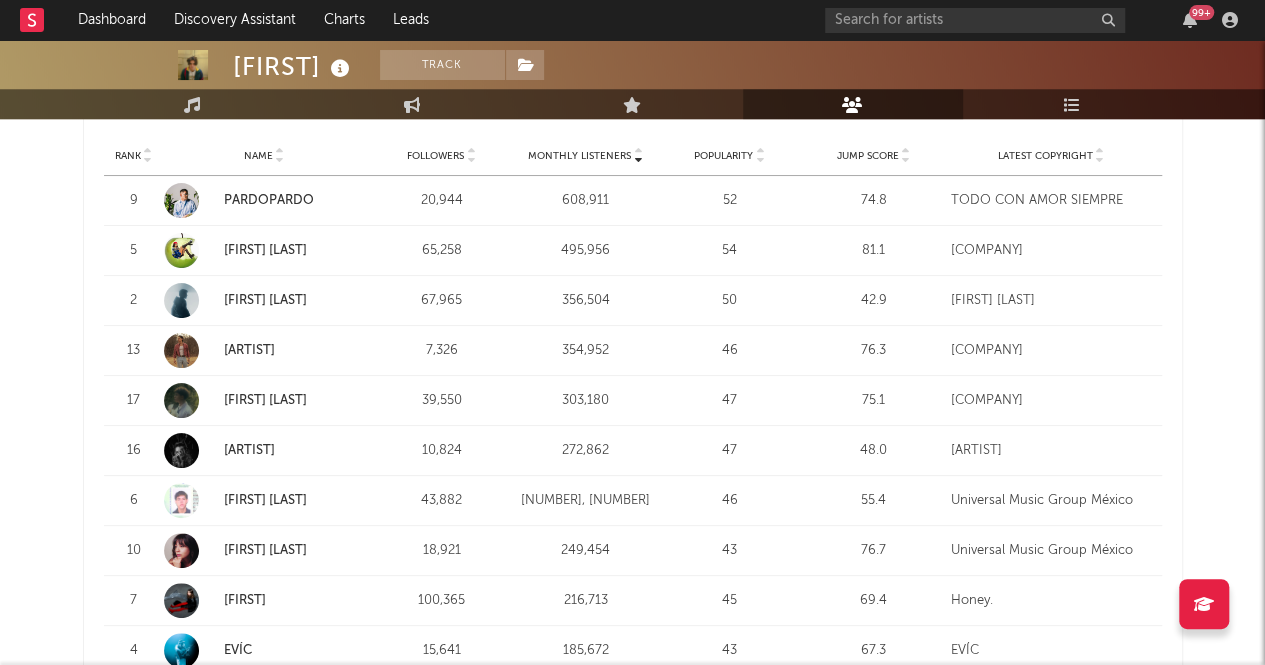scroll, scrollTop: 805, scrollLeft: 0, axis: vertical 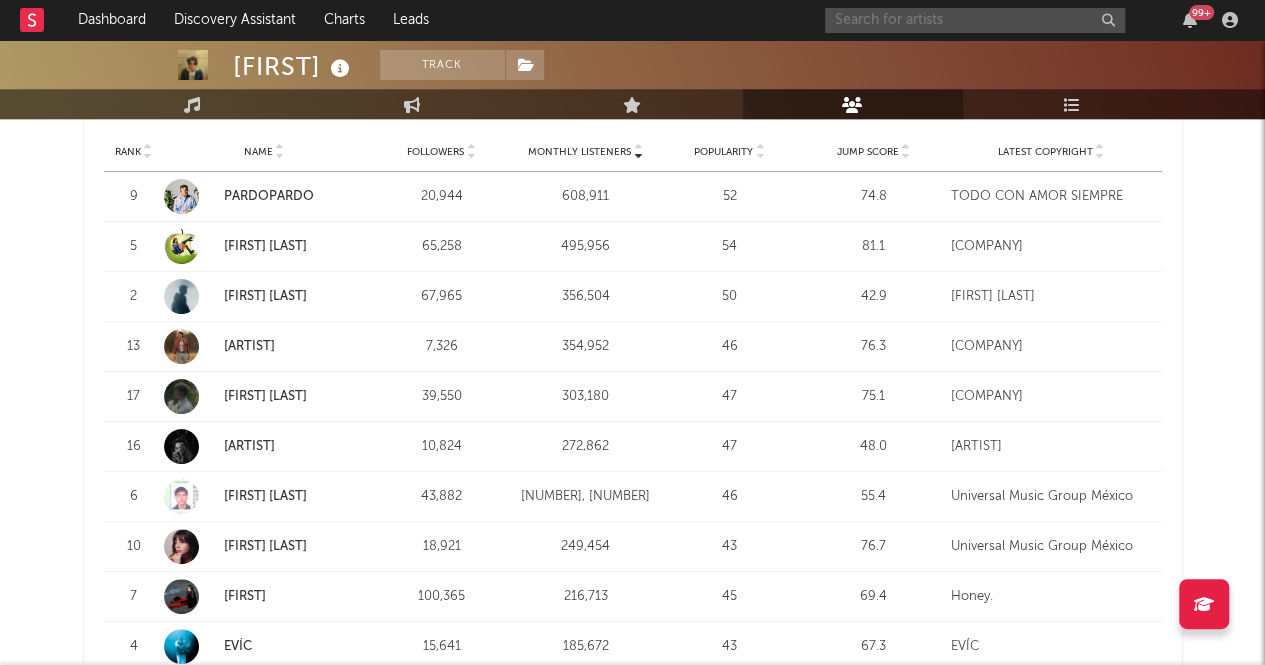 click at bounding box center (975, 20) 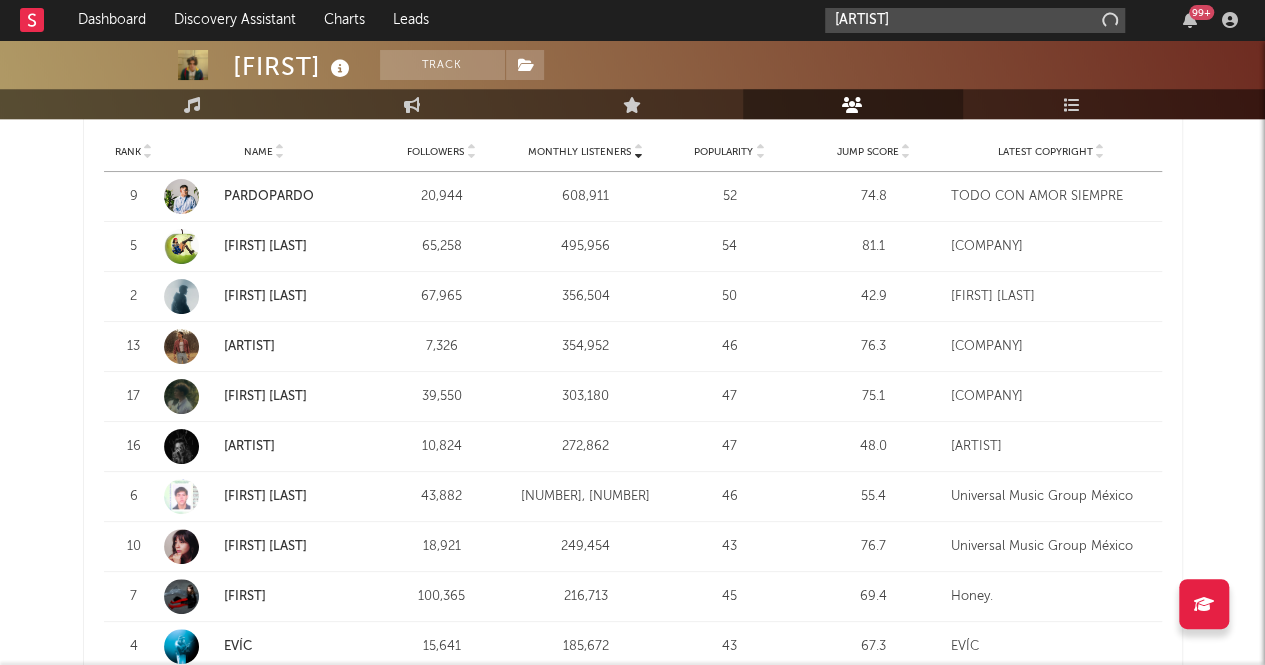 type on "[ARTIST]" 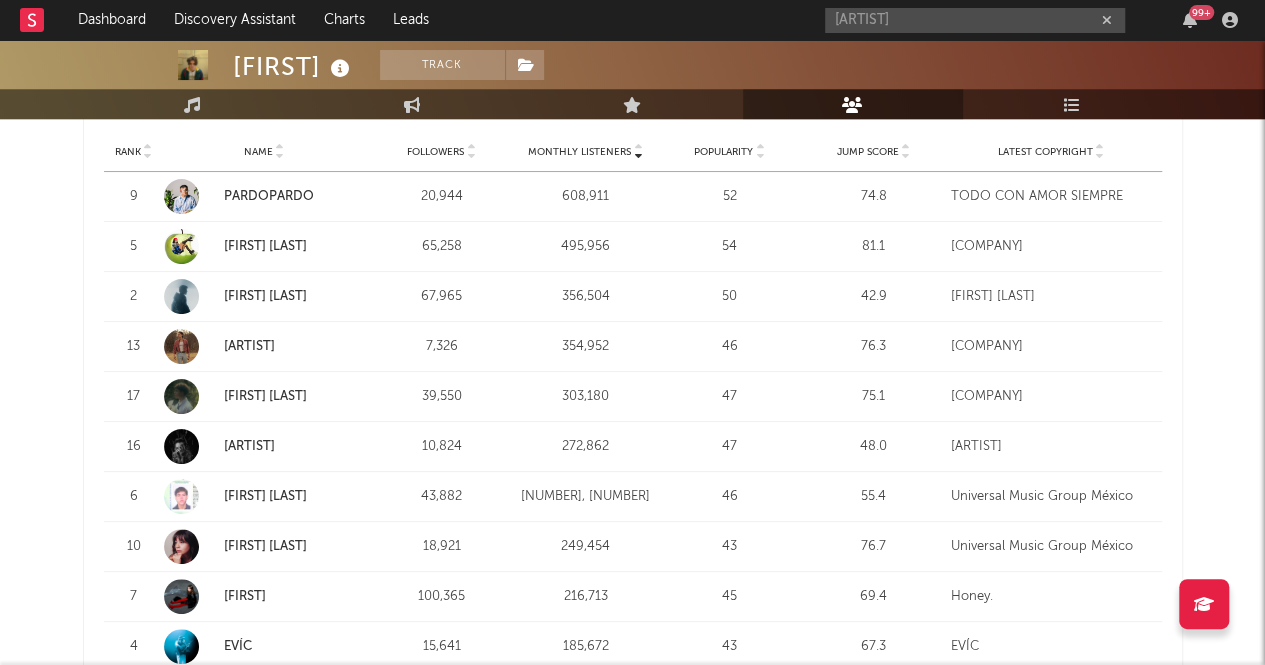 click on "[FIRST] [NUMBER] +" at bounding box center (1035, 20) 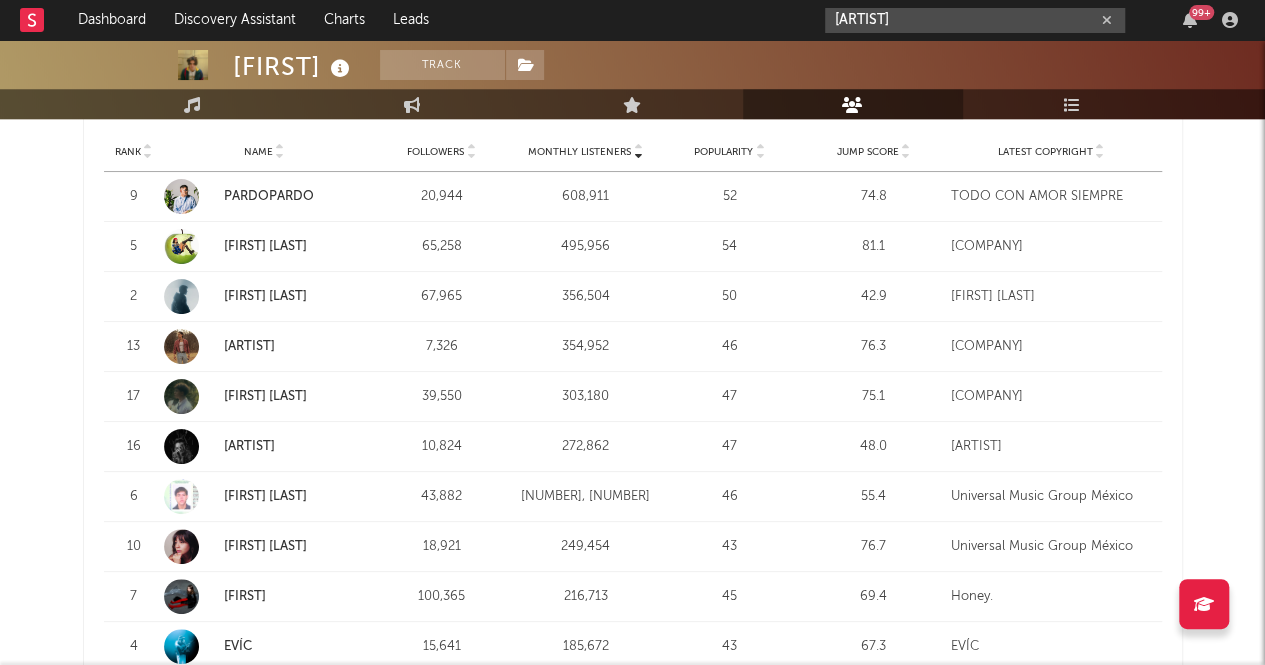 click on "[ARTIST]" at bounding box center [975, 20] 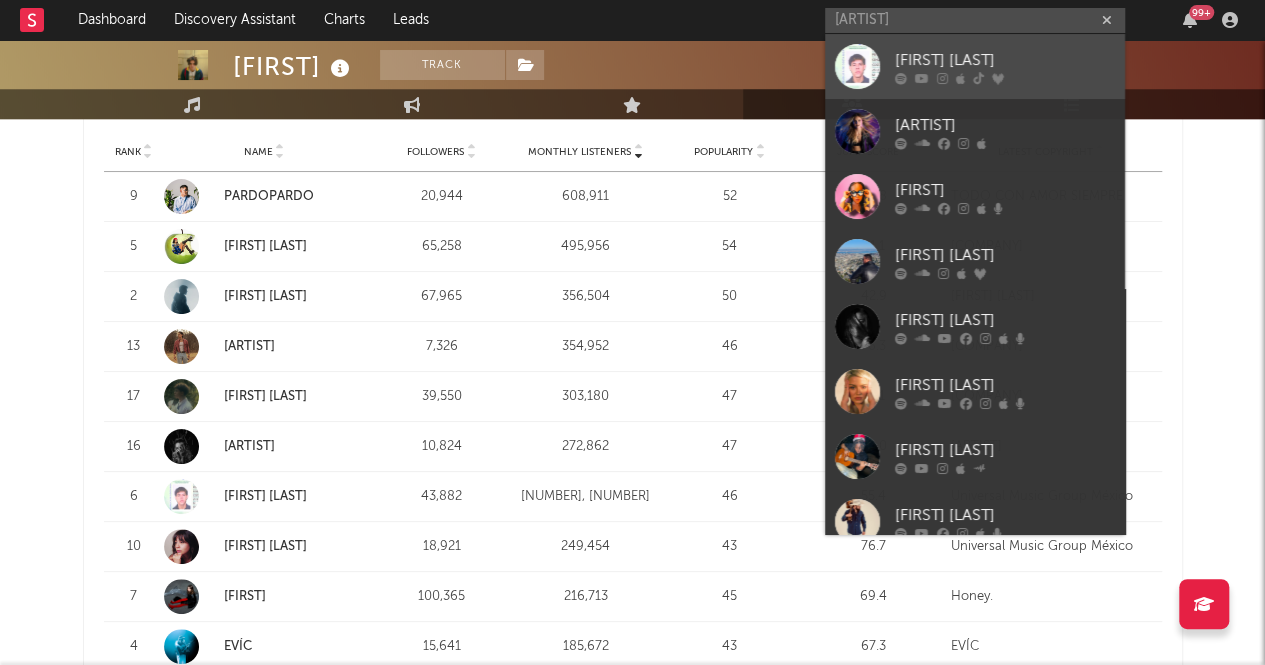 click at bounding box center (857, 66) 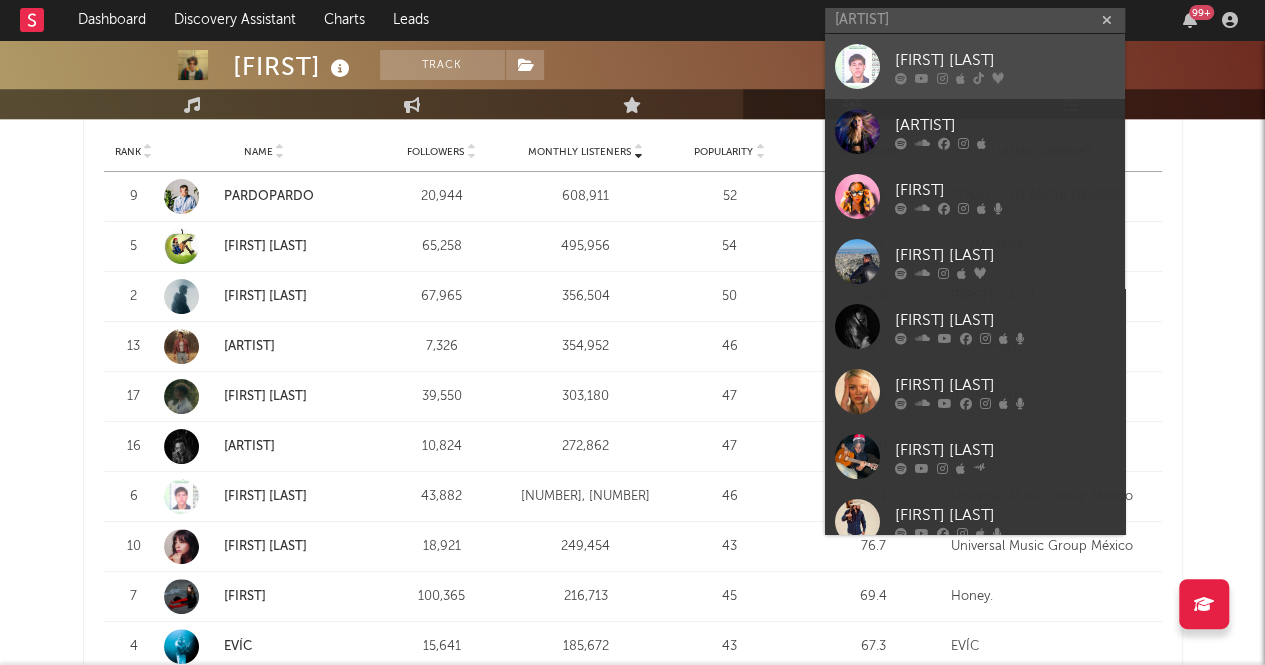 type 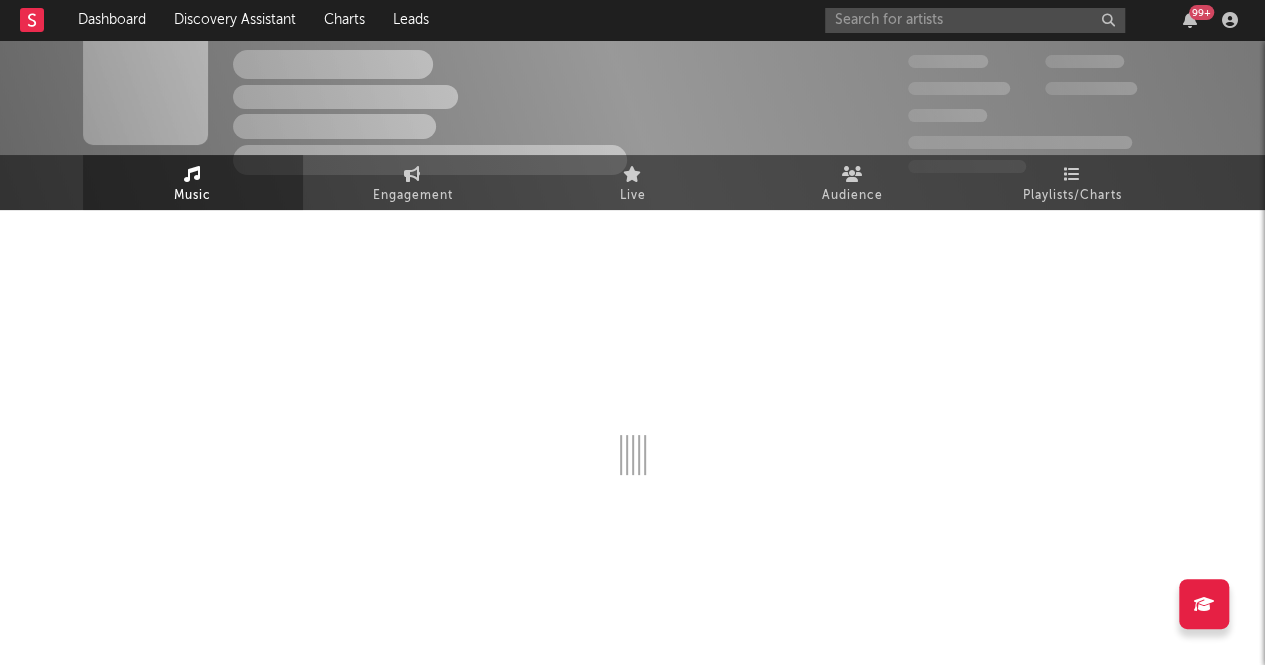 scroll, scrollTop: 0, scrollLeft: 0, axis: both 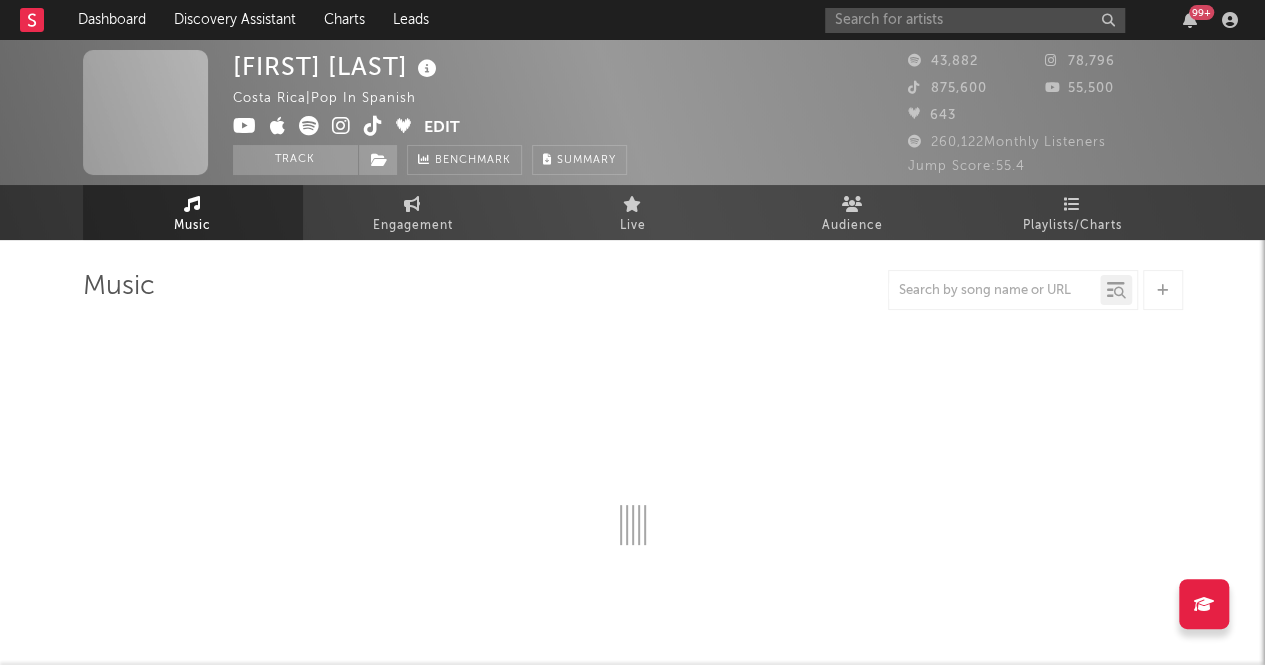 select on "6m" 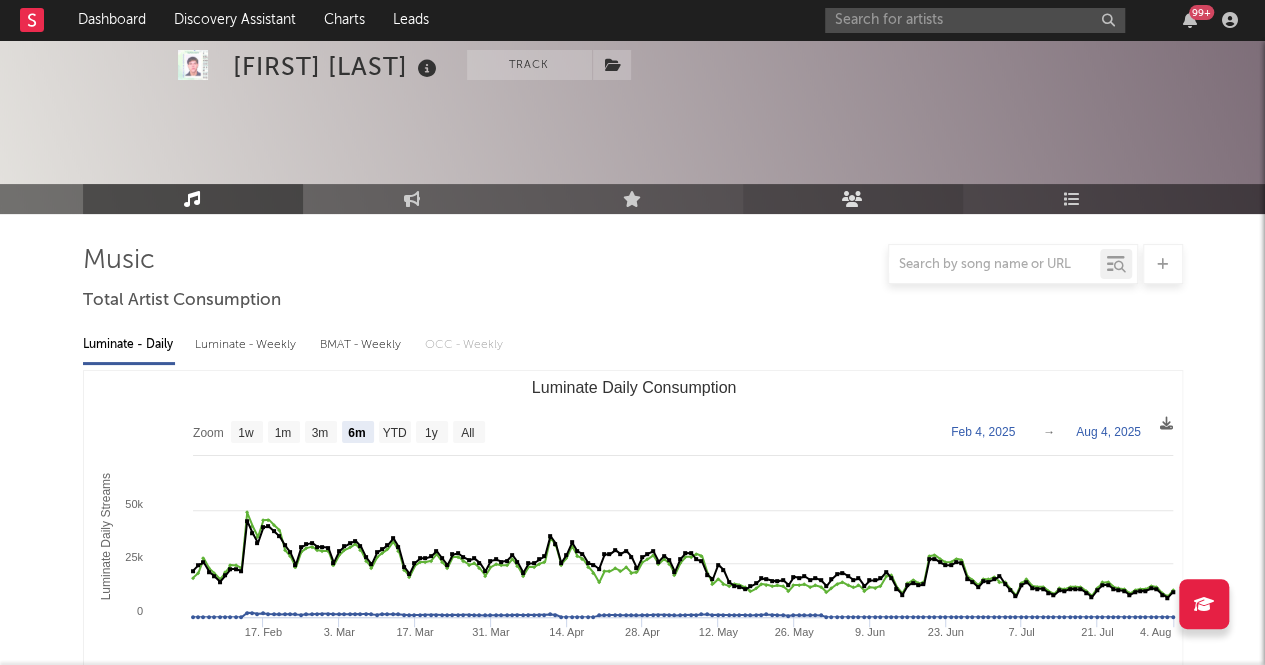 scroll, scrollTop: 0, scrollLeft: 0, axis: both 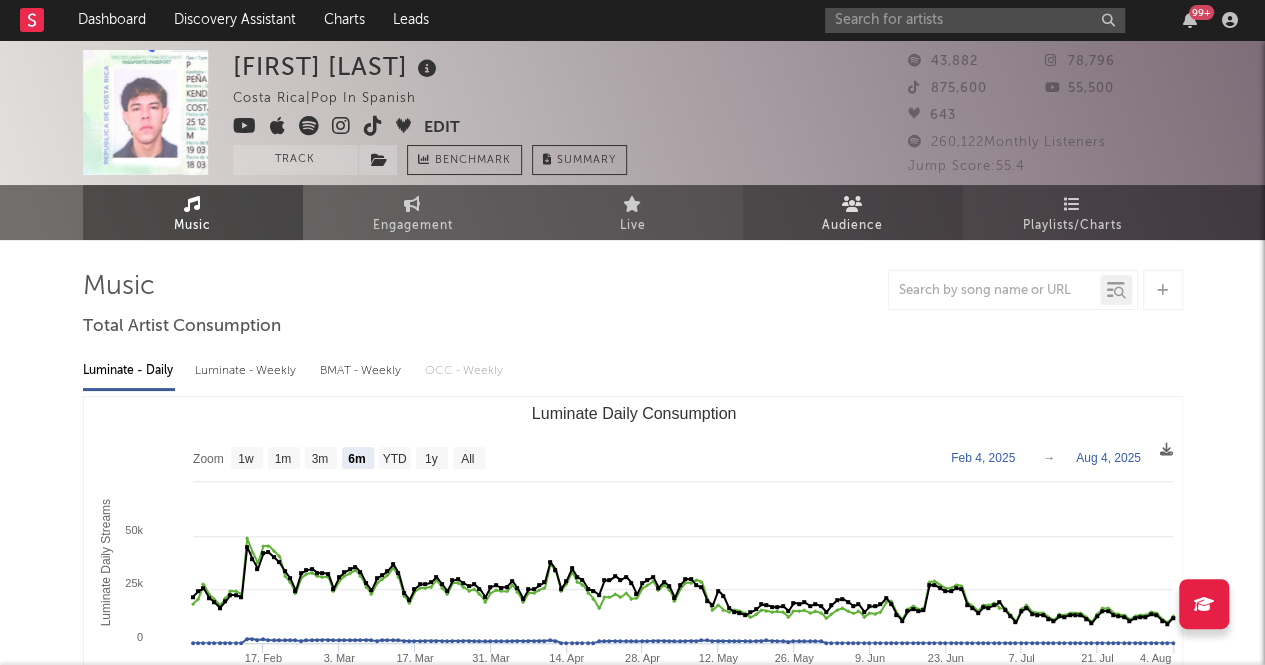 click on "Audience" at bounding box center (852, 226) 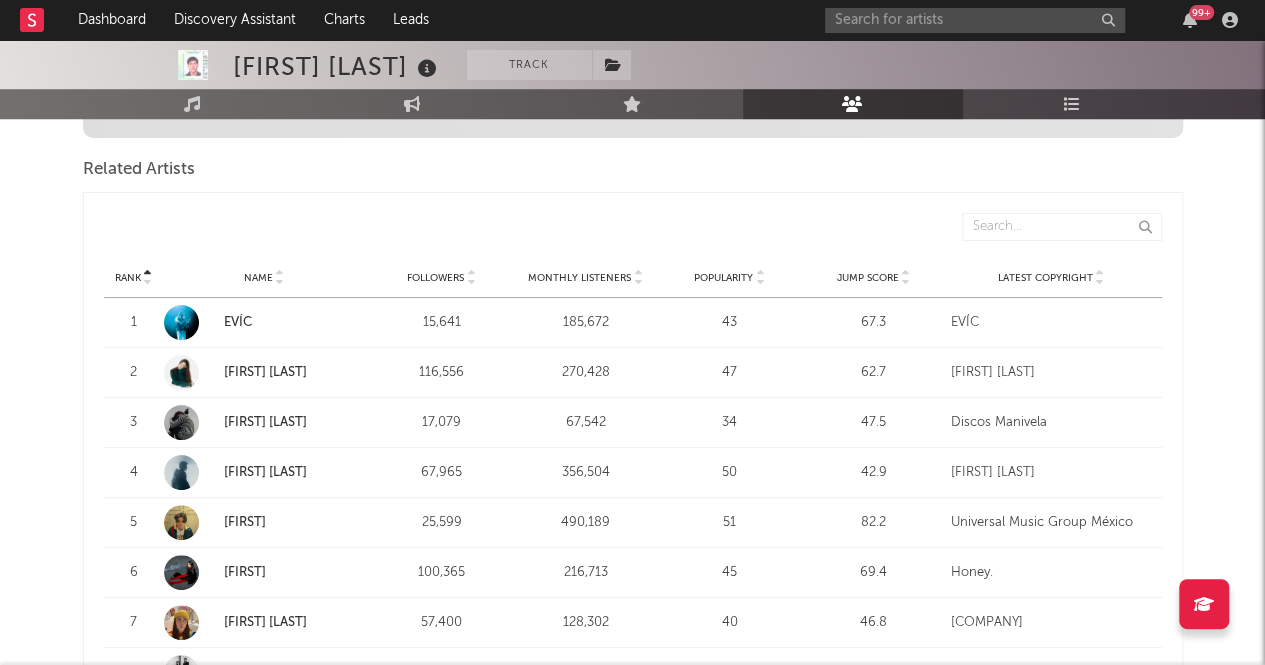 scroll, scrollTop: 666, scrollLeft: 0, axis: vertical 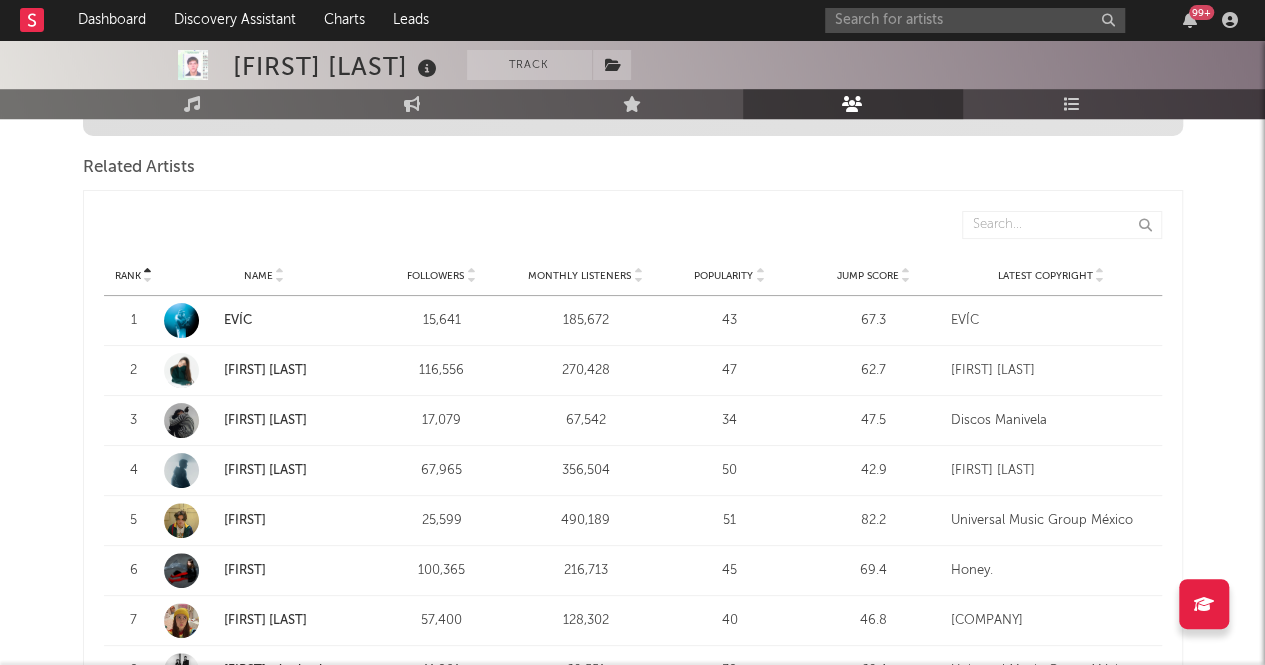 click on "Monthly Listeners" at bounding box center (579, 276) 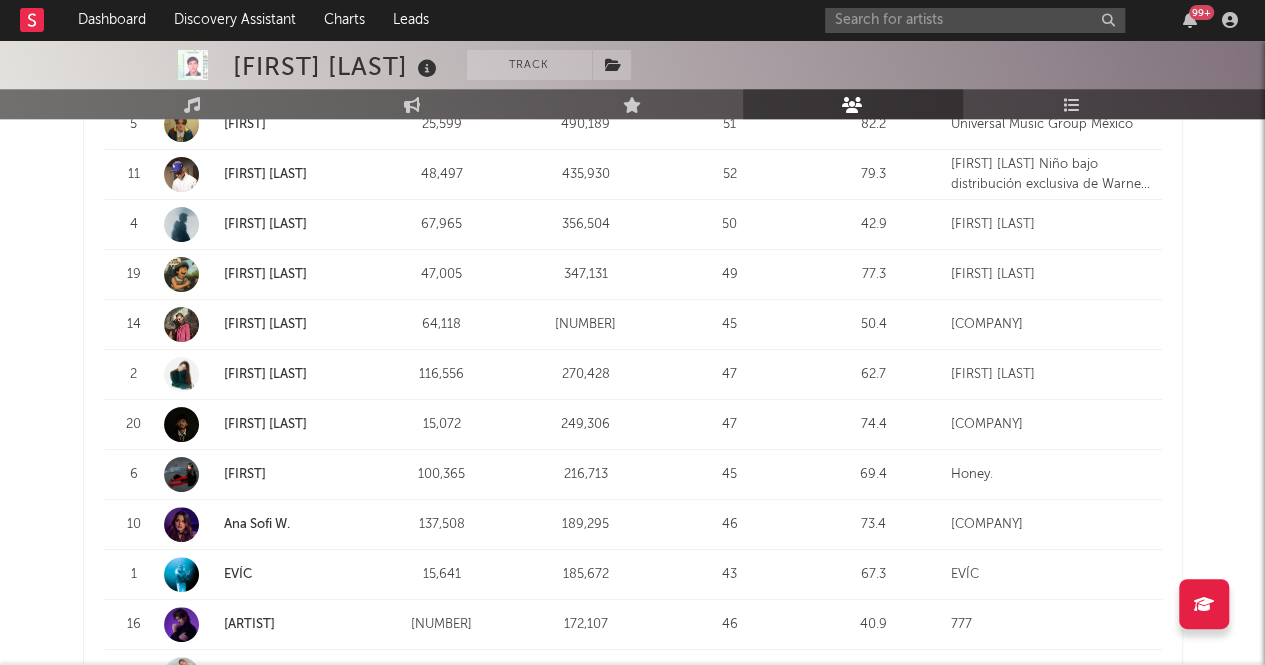 scroll, scrollTop: 978, scrollLeft: 0, axis: vertical 